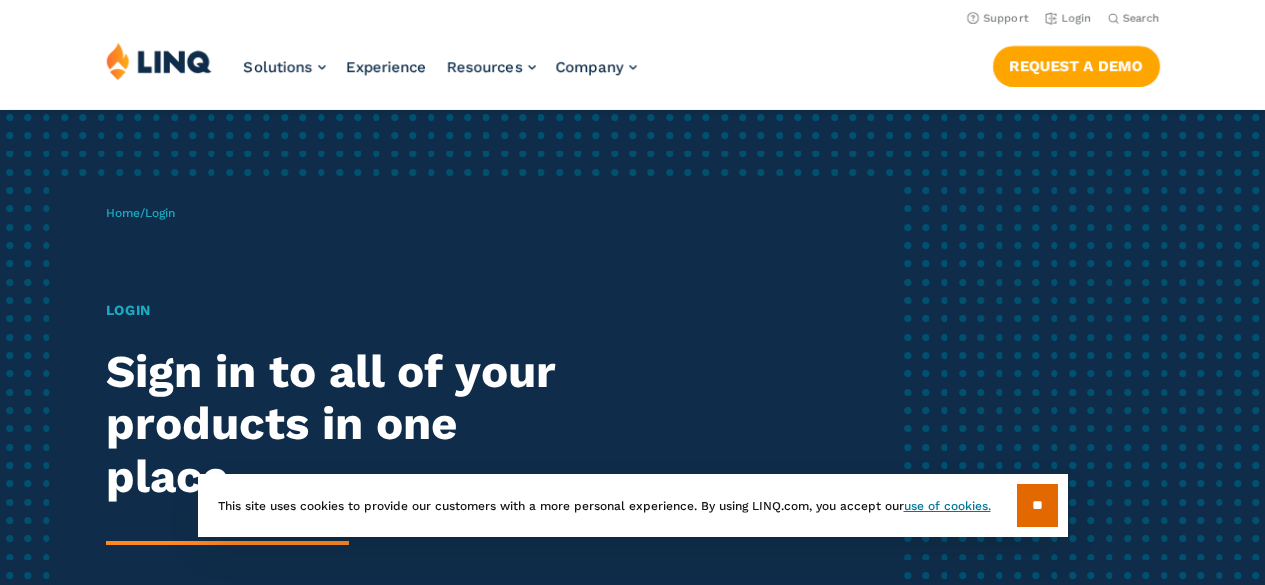 scroll, scrollTop: 0, scrollLeft: 0, axis: both 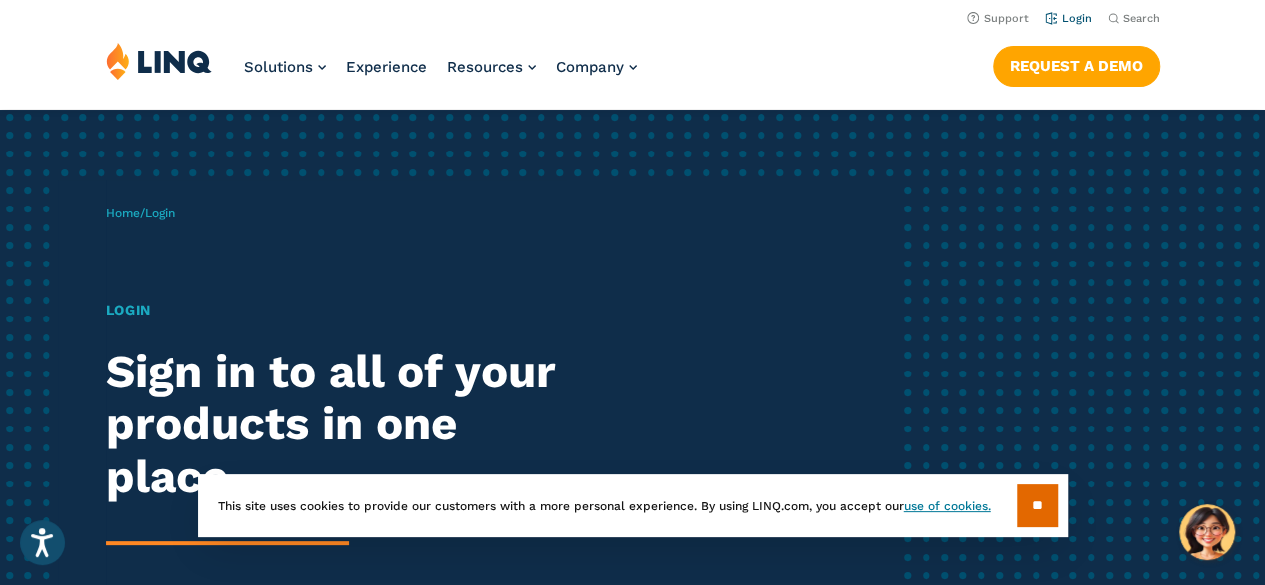 click on "Login" at bounding box center [1068, 17] 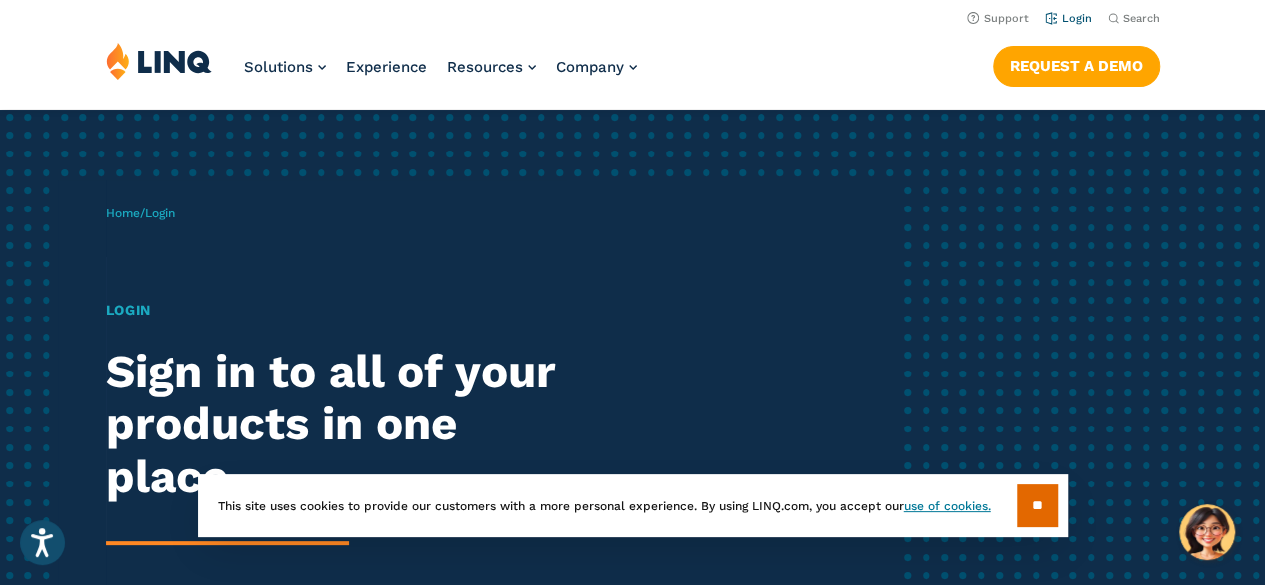 click on "Login" at bounding box center [1068, 18] 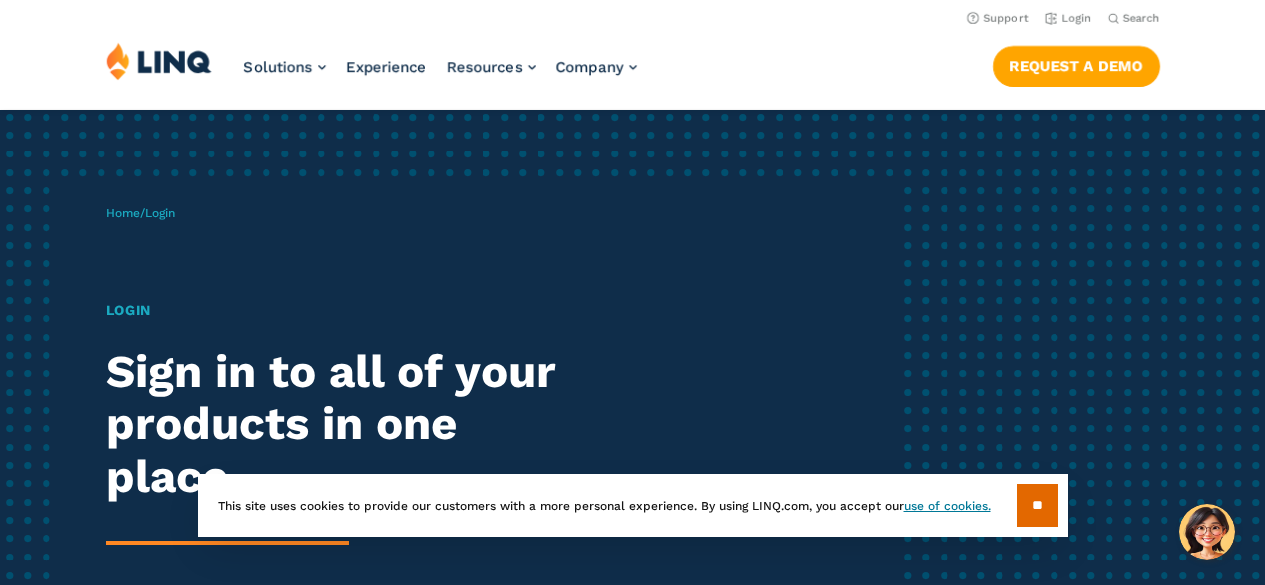 scroll, scrollTop: 0, scrollLeft: 0, axis: both 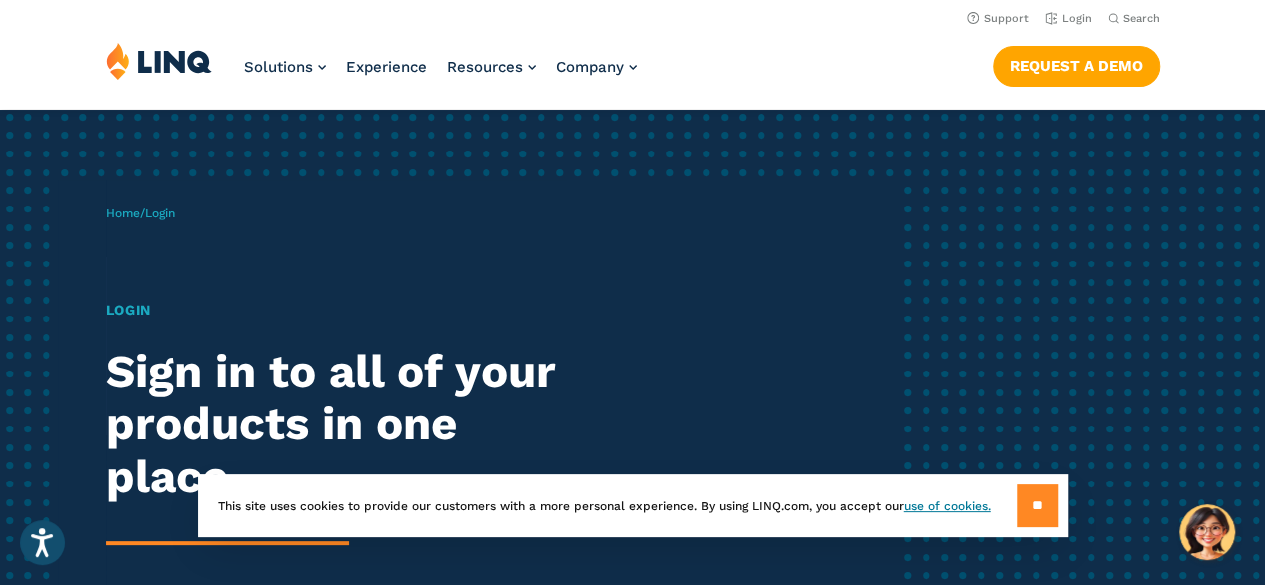 click on "**" at bounding box center [1037, 505] 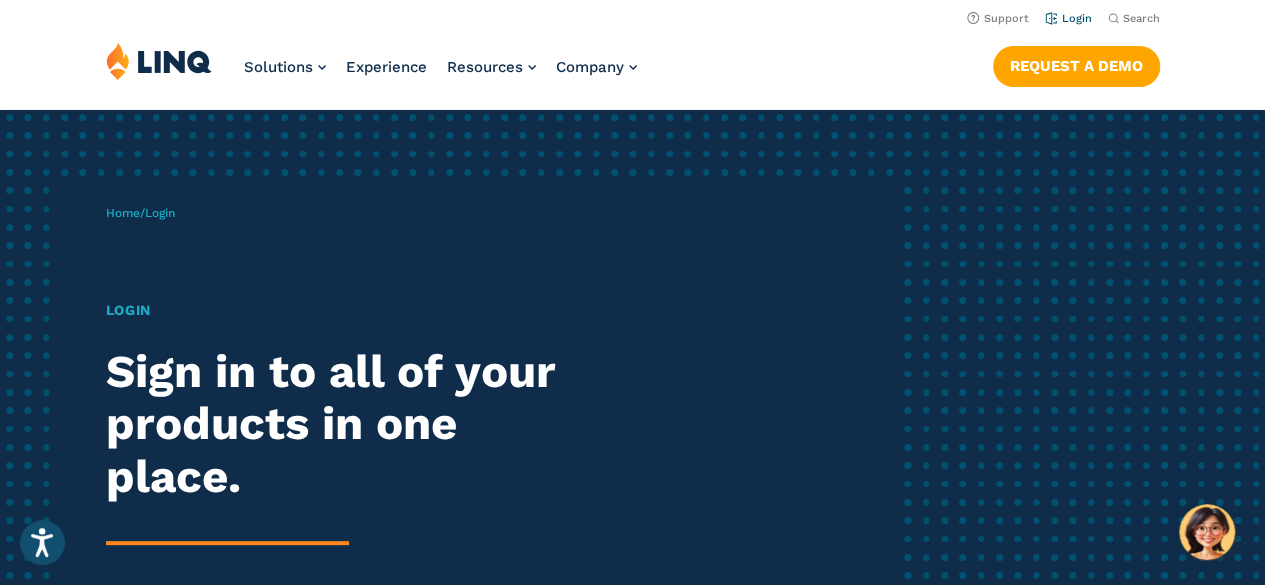 click on "Login" at bounding box center [1068, 18] 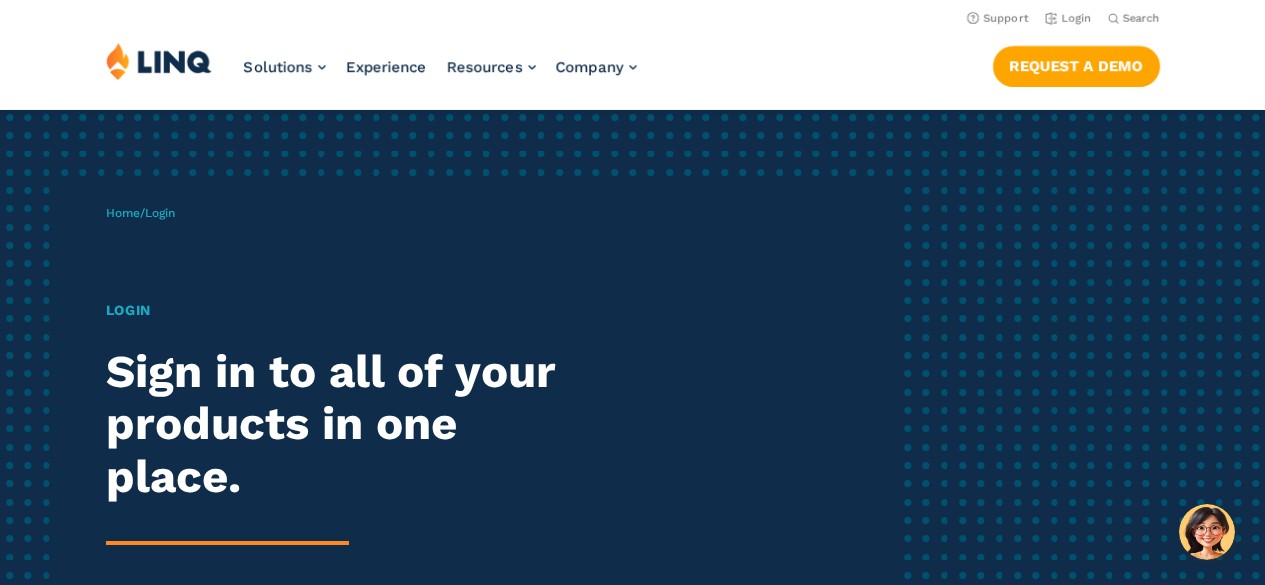 scroll, scrollTop: 0, scrollLeft: 0, axis: both 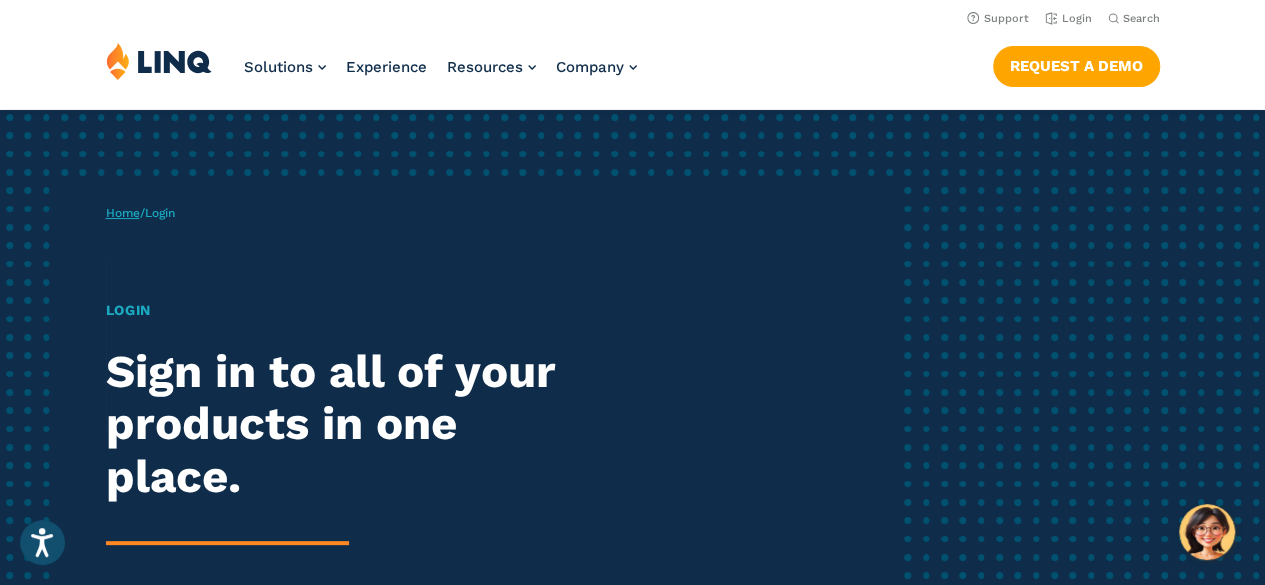 click on "Home" at bounding box center [123, 213] 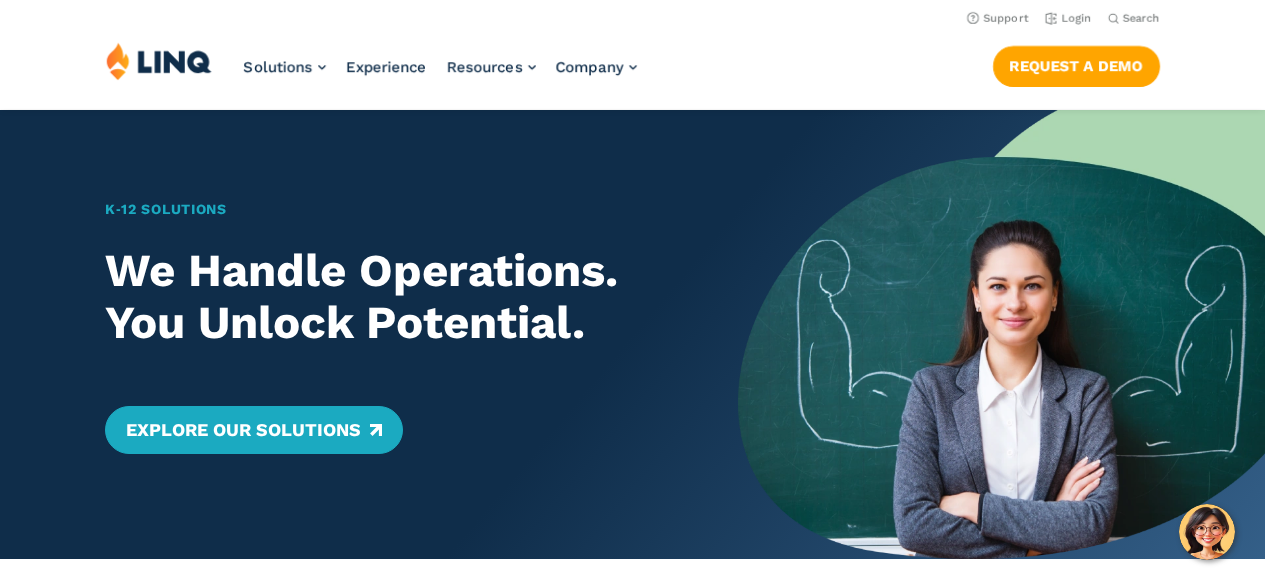 scroll, scrollTop: 0, scrollLeft: 0, axis: both 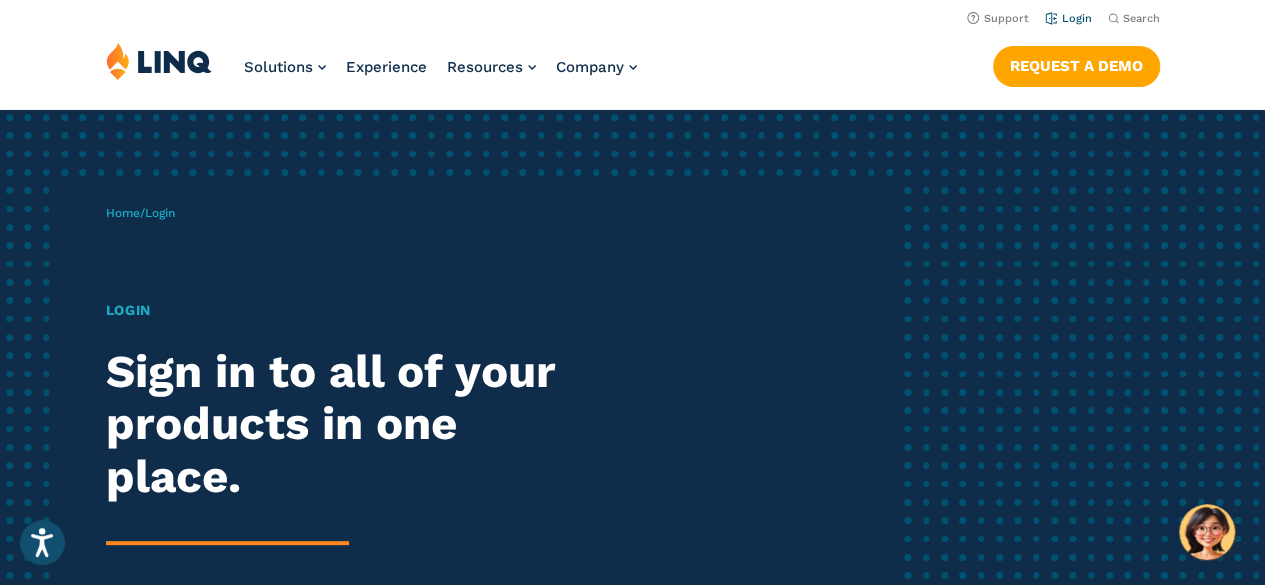 click on "Login" at bounding box center (1068, 18) 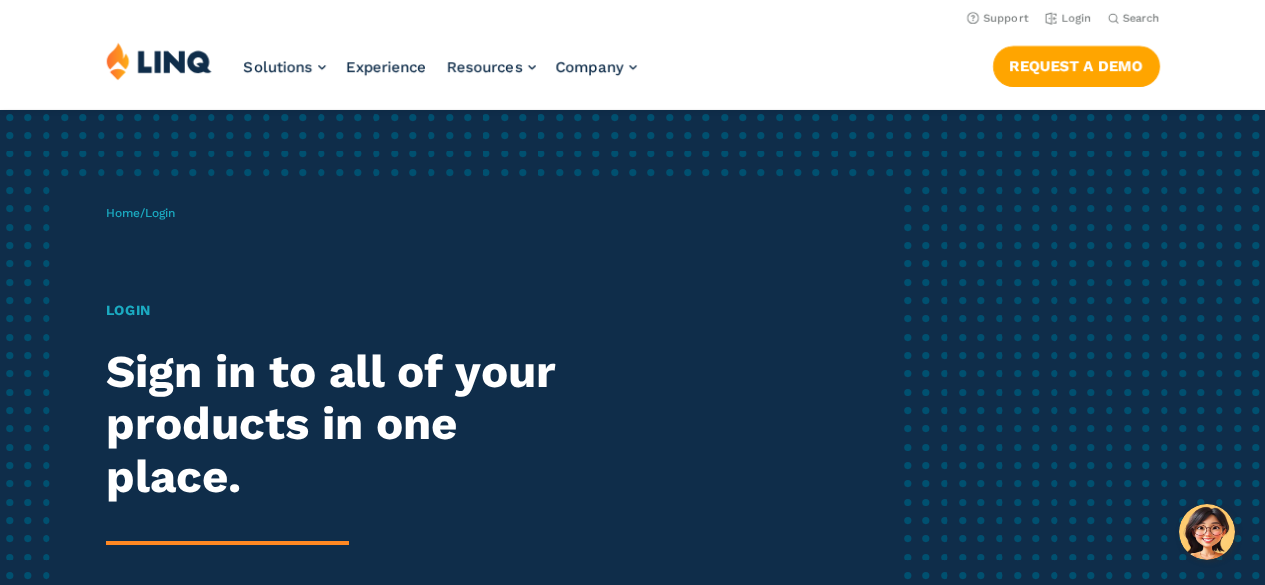 scroll, scrollTop: 0, scrollLeft: 0, axis: both 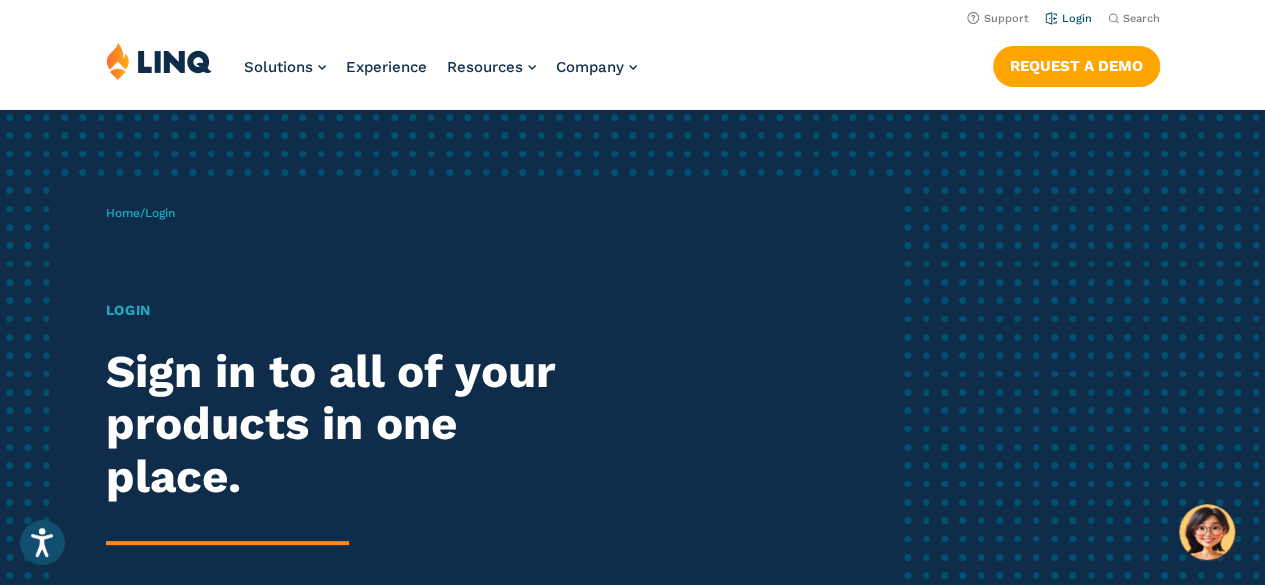 click on "Login" at bounding box center [1068, 18] 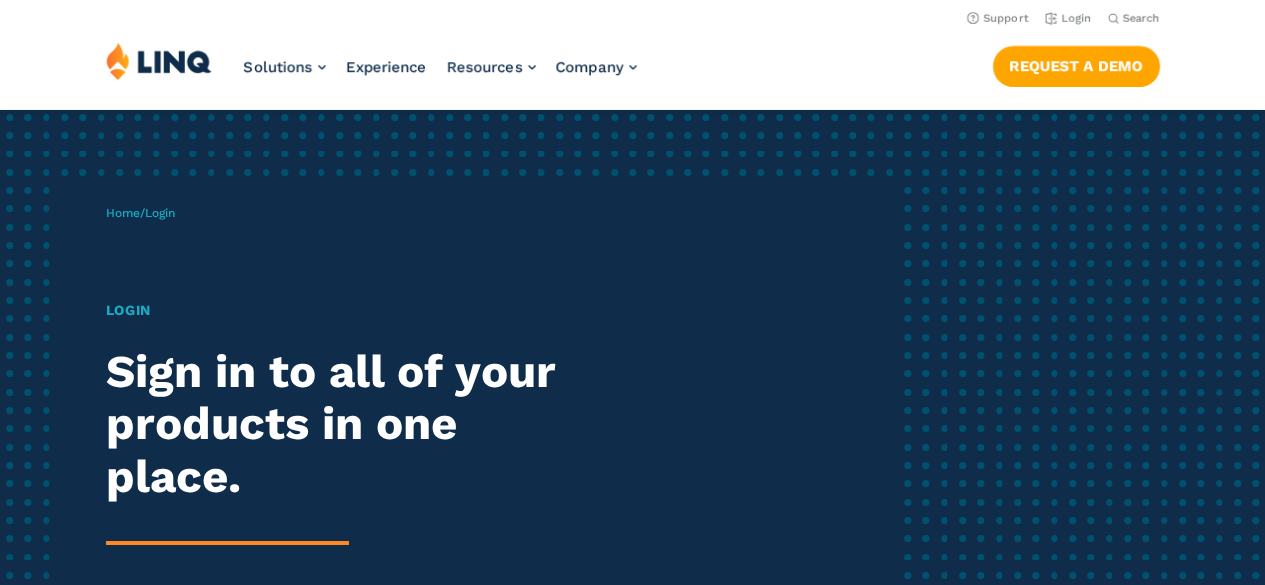 scroll, scrollTop: 0, scrollLeft: 0, axis: both 